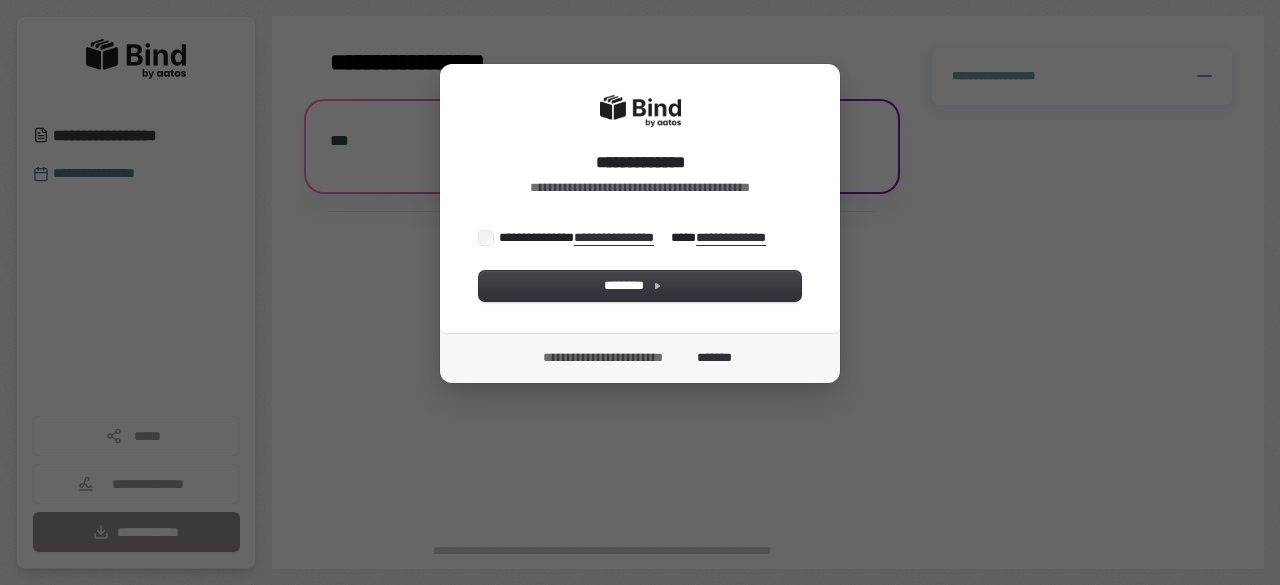 scroll, scrollTop: 0, scrollLeft: 0, axis: both 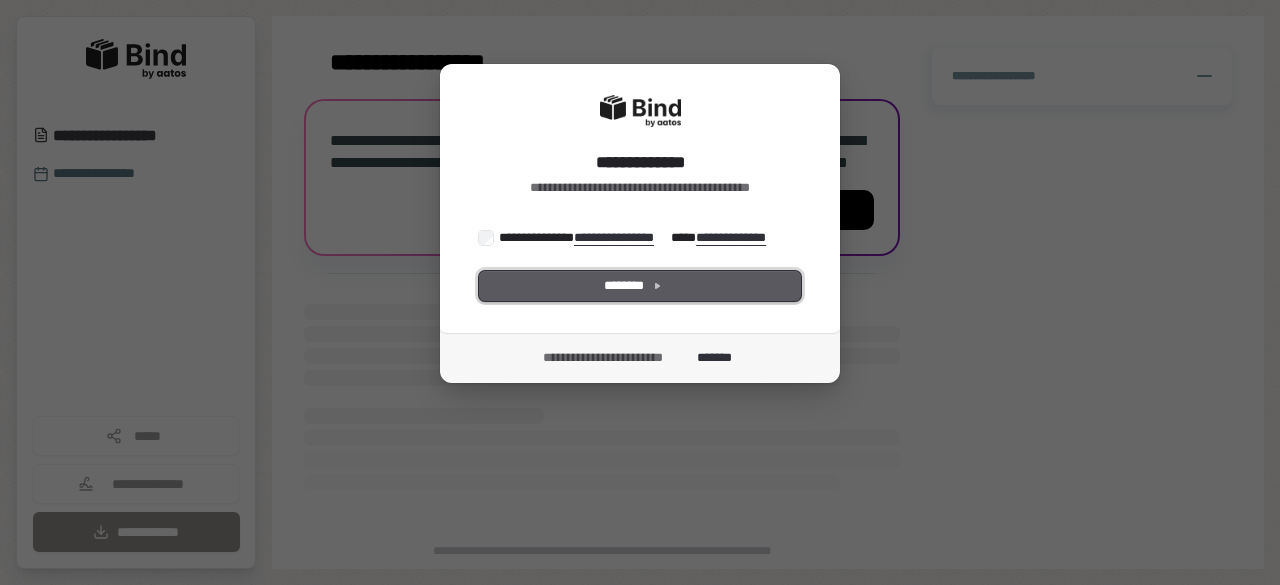 click on "********" at bounding box center [640, 286] 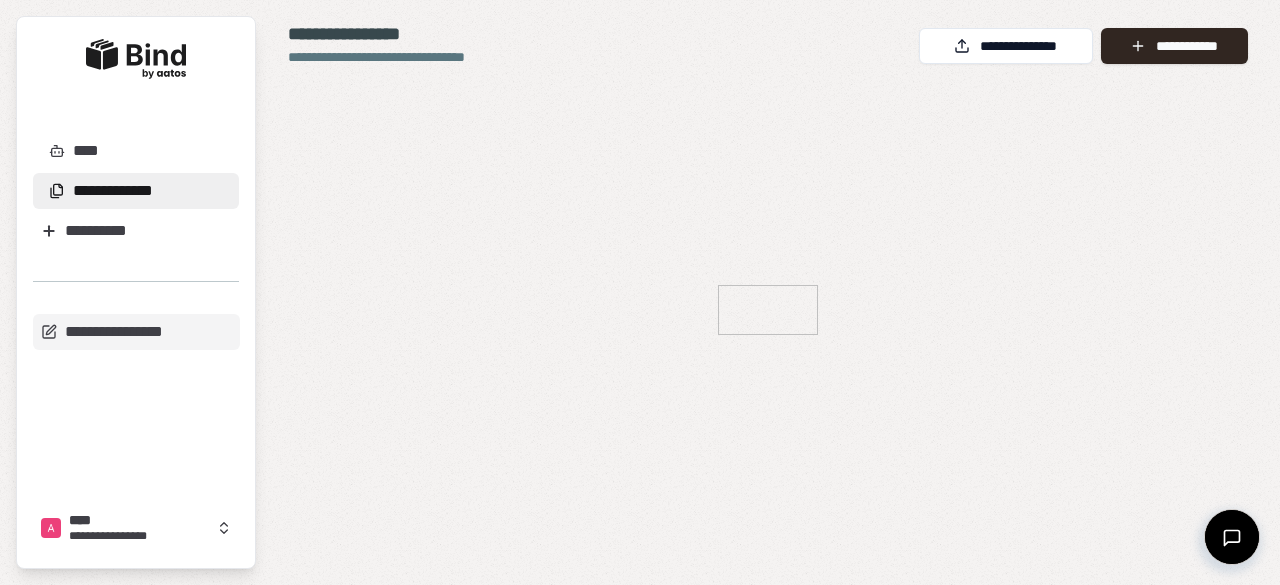 scroll, scrollTop: 0, scrollLeft: 0, axis: both 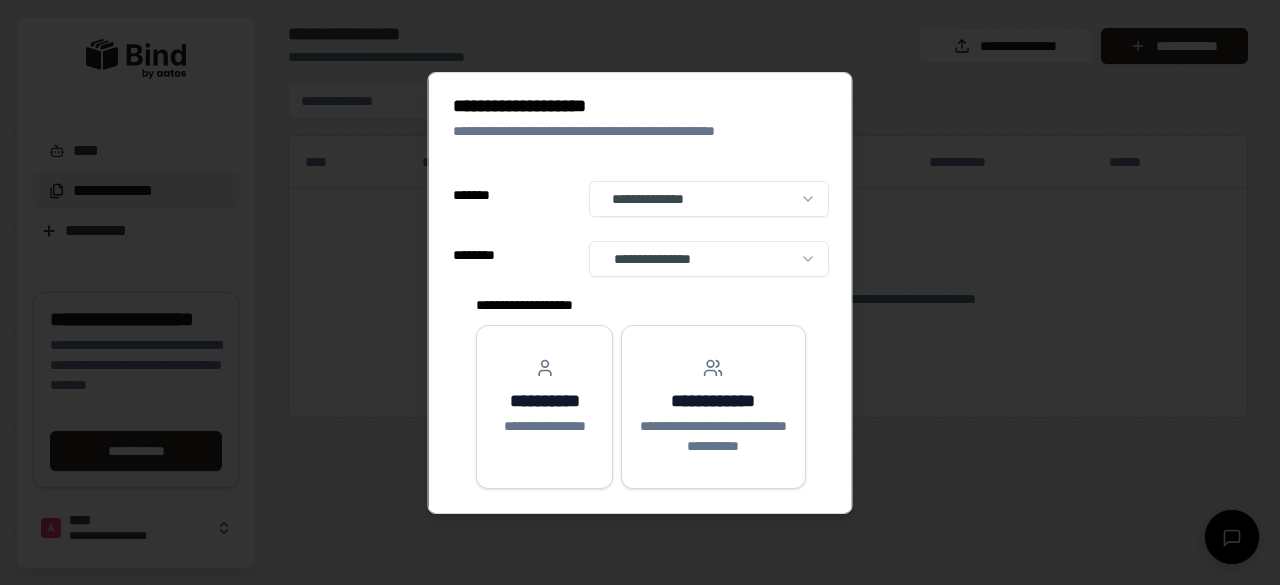 select on "**" 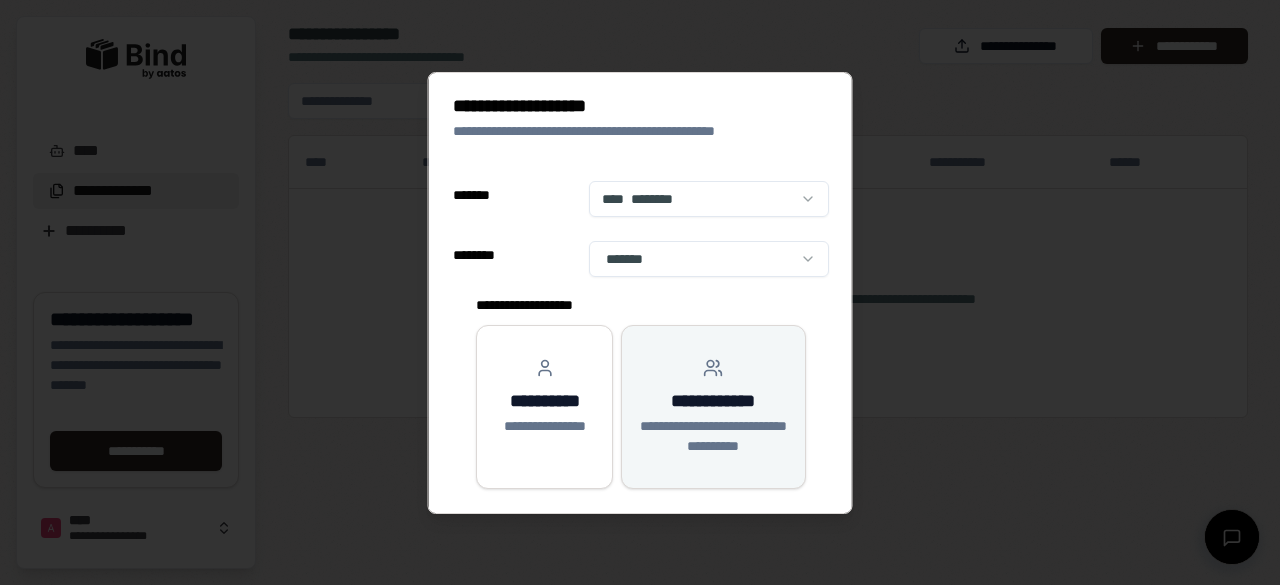 click on "**********" at bounding box center (713, 401) 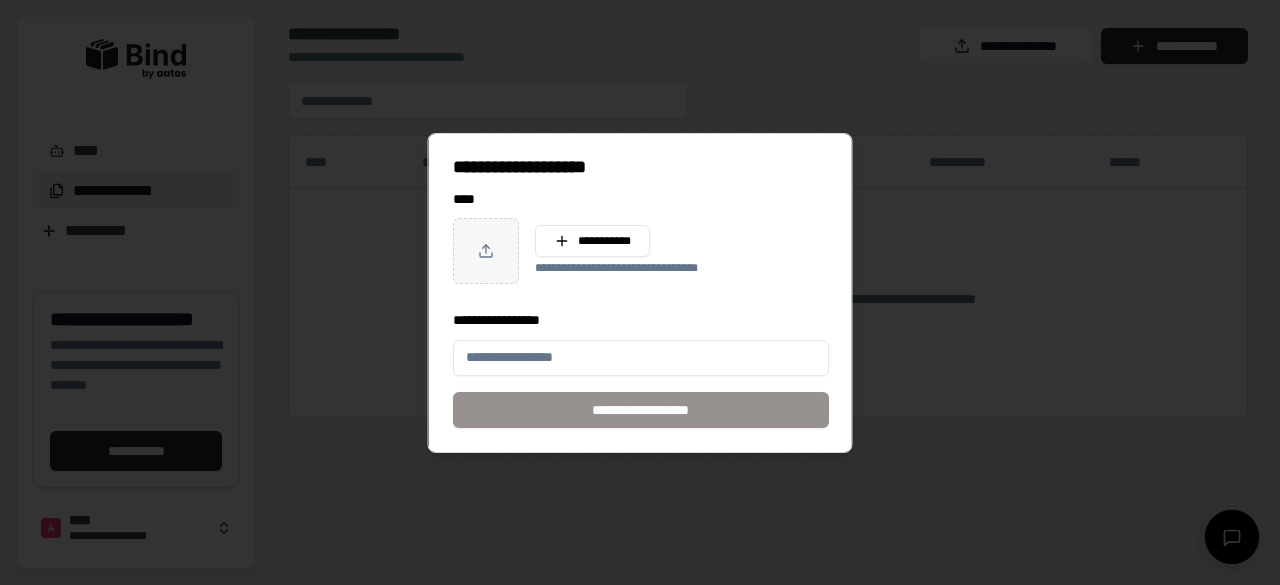 click at bounding box center (486, 251) 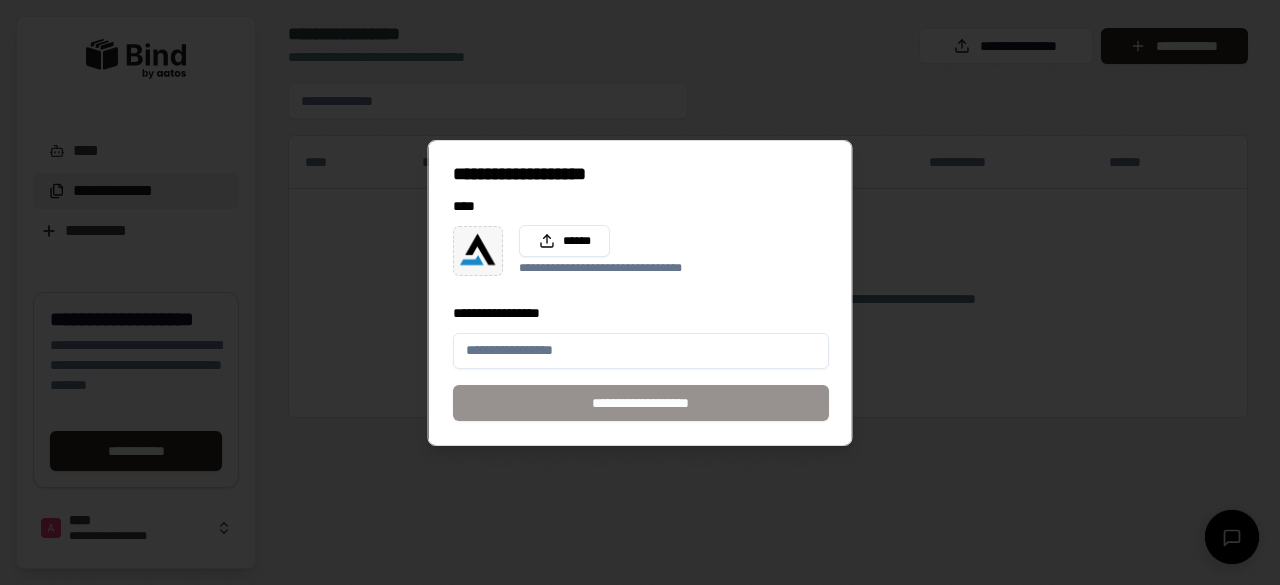 click on "**********" at bounding box center (641, 351) 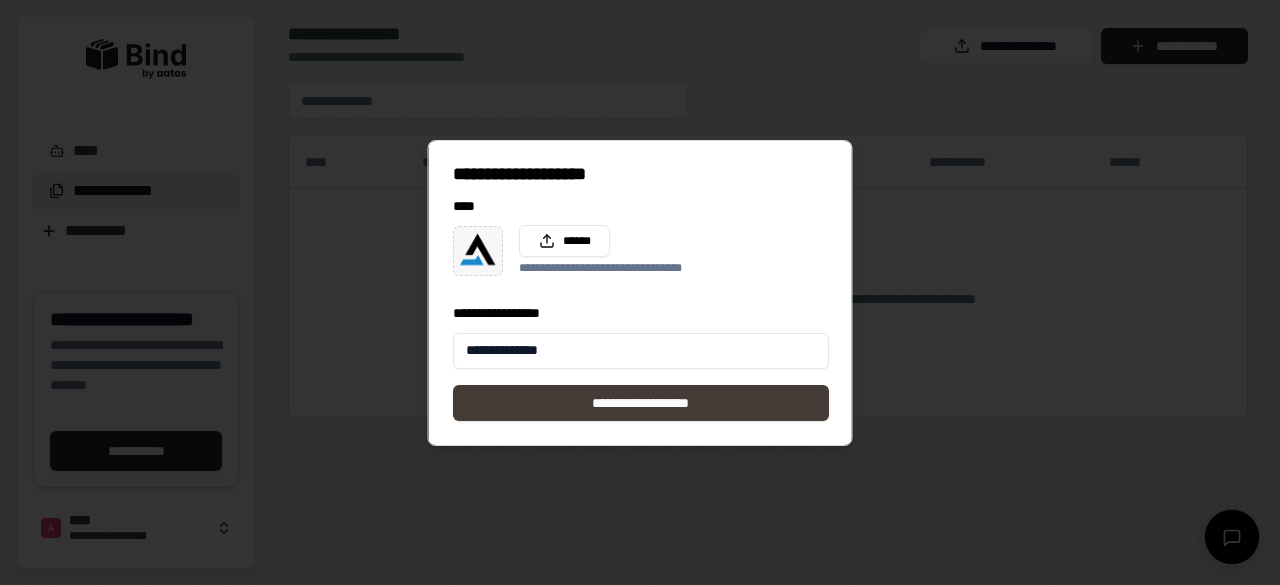 type on "**********" 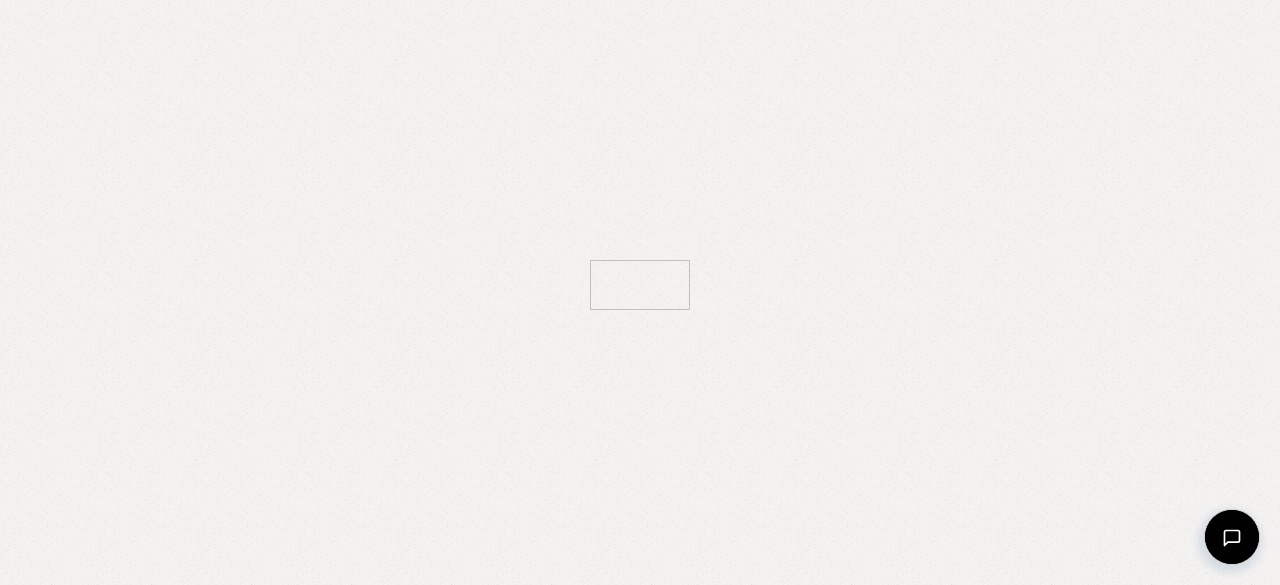 scroll, scrollTop: 0, scrollLeft: 0, axis: both 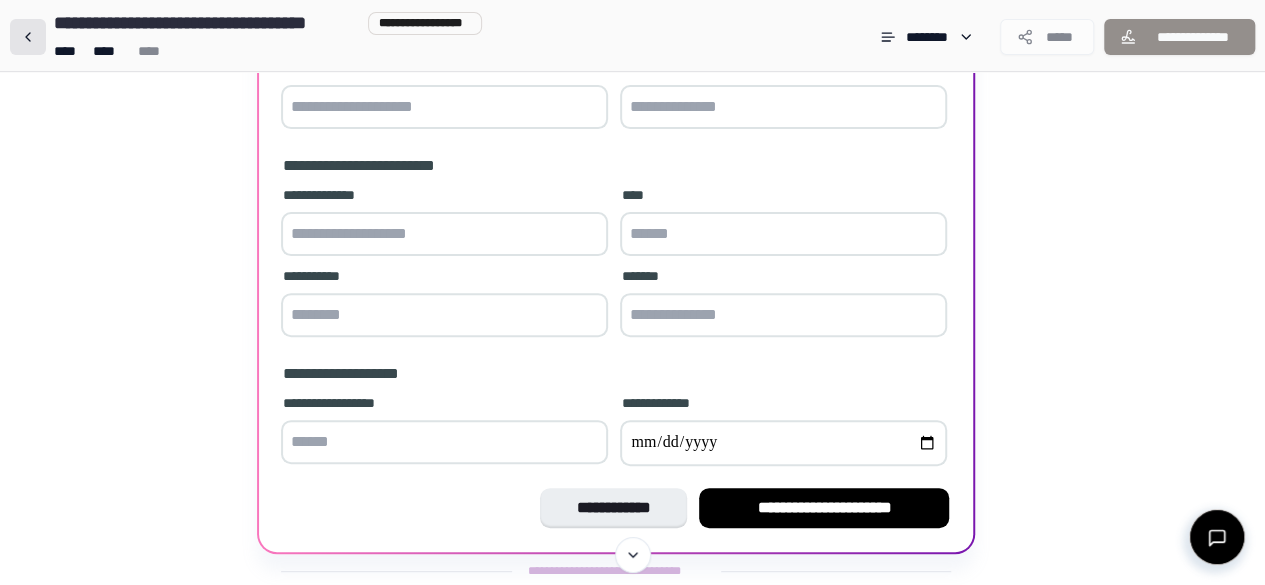 click at bounding box center [28, 37] 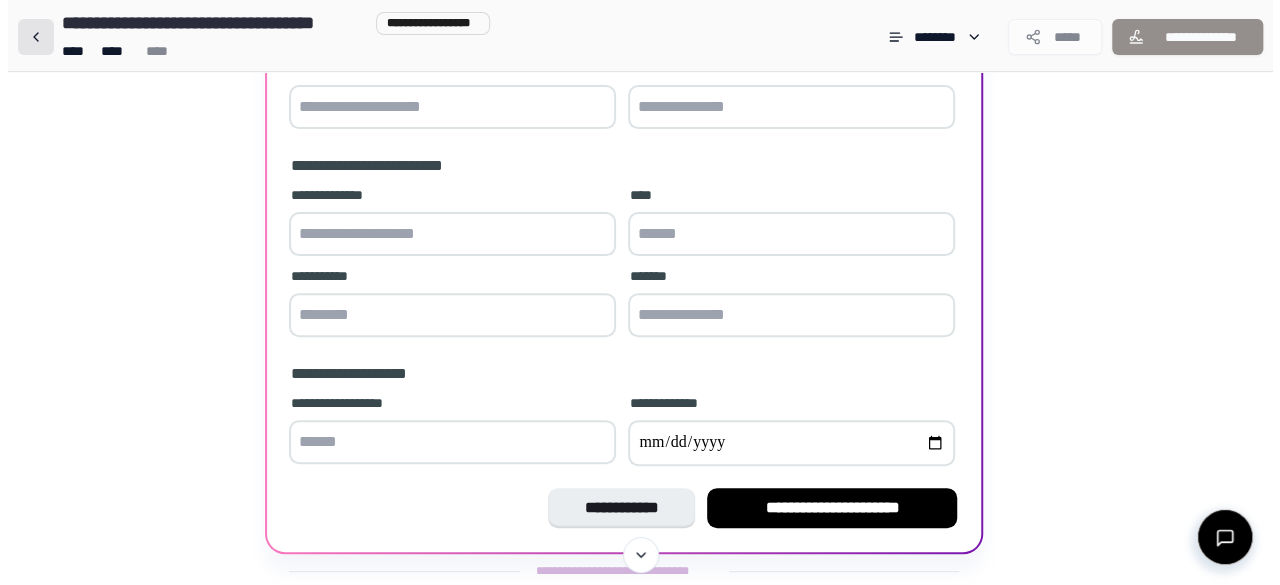 scroll, scrollTop: 0, scrollLeft: 0, axis: both 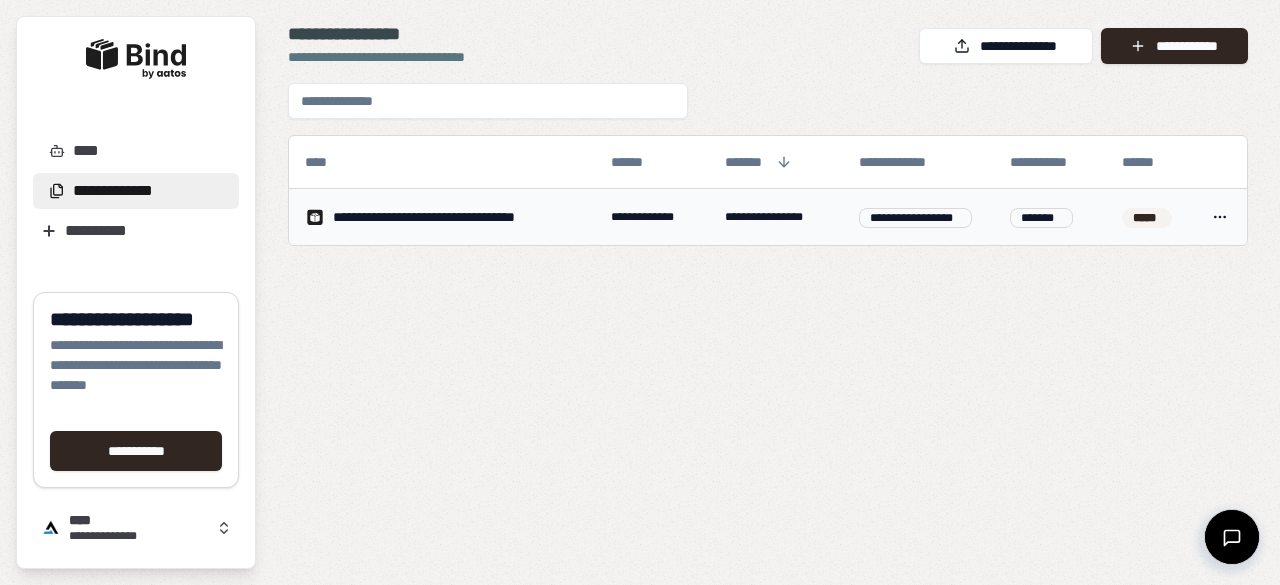 click on "**********" at bounding box center [449, 217] 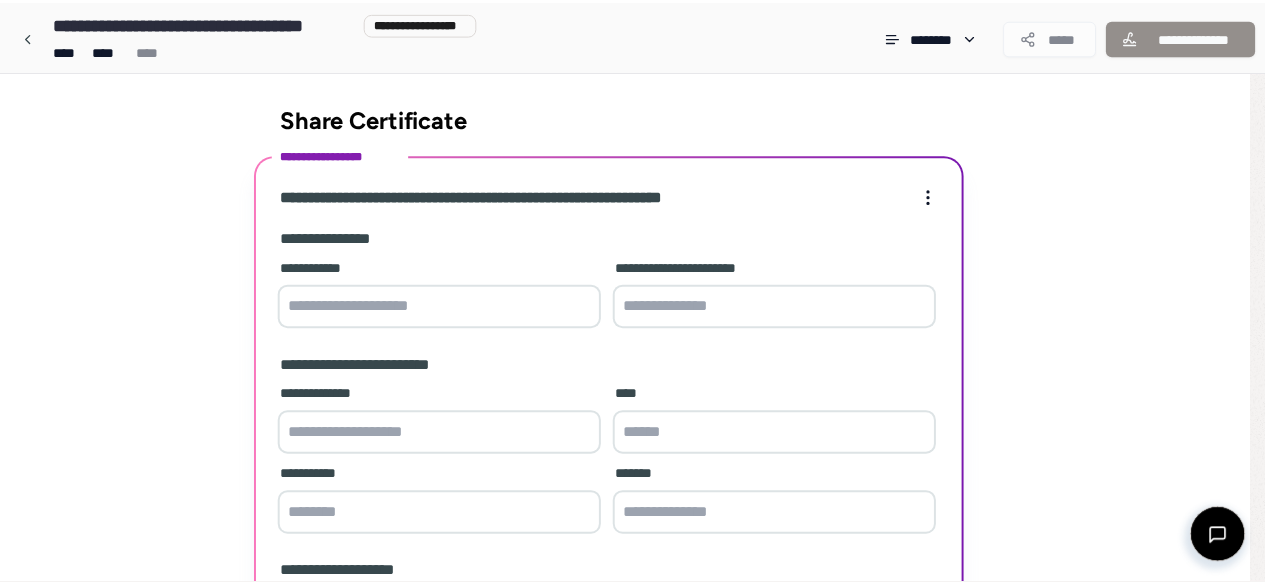 scroll, scrollTop: 246, scrollLeft: 0, axis: vertical 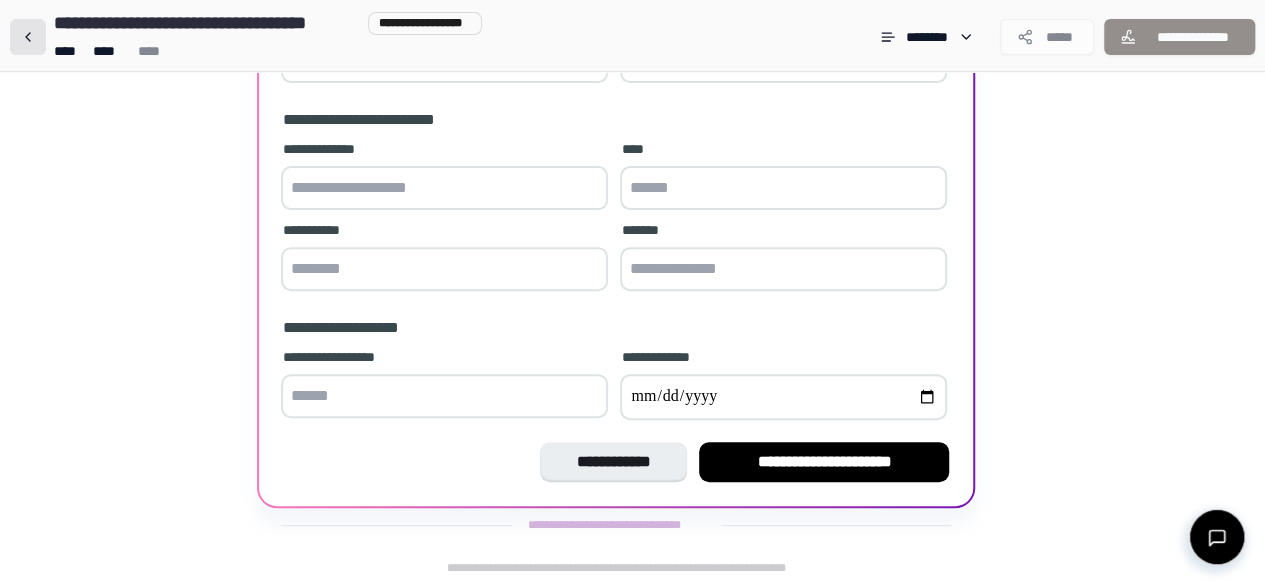 click at bounding box center (28, 37) 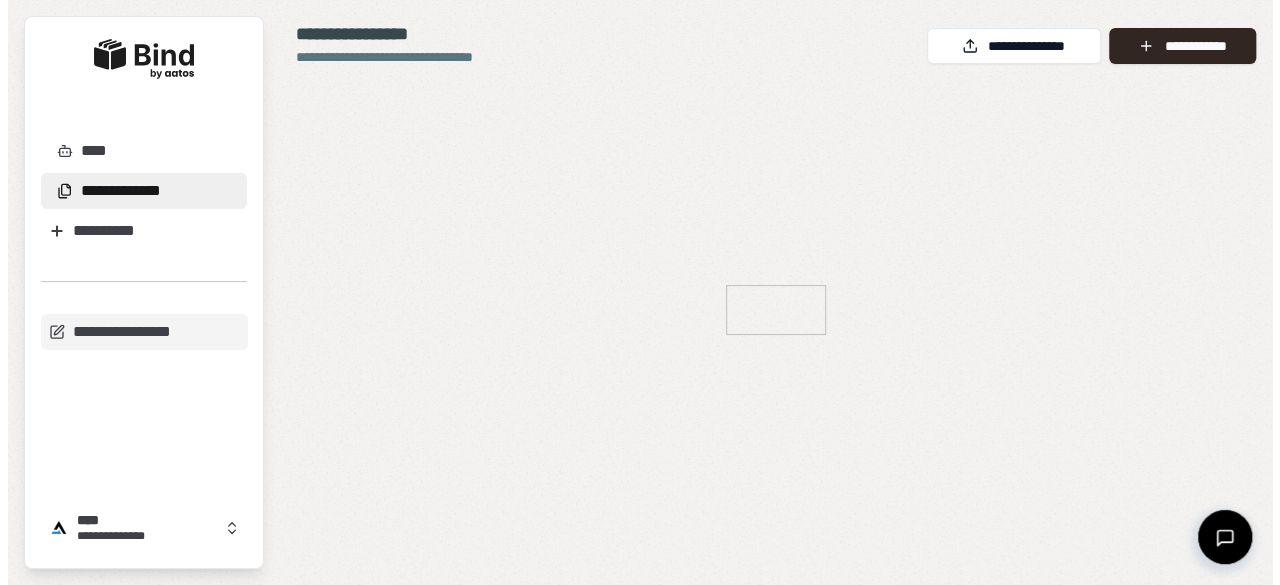 scroll, scrollTop: 0, scrollLeft: 0, axis: both 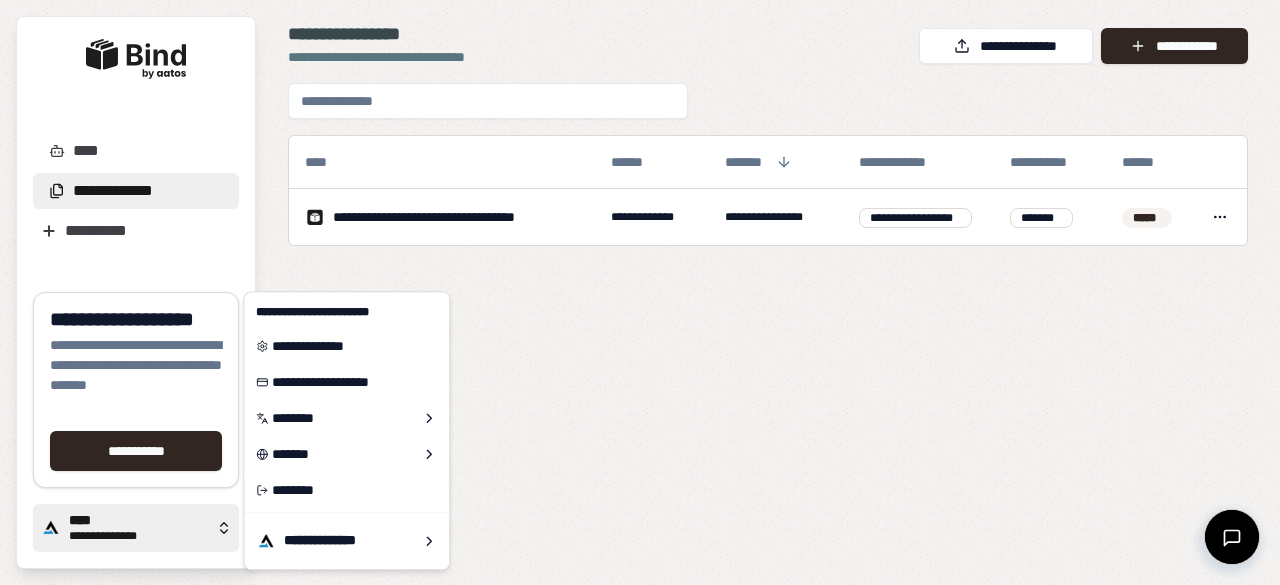 click on "****" at bounding box center [138, 521] 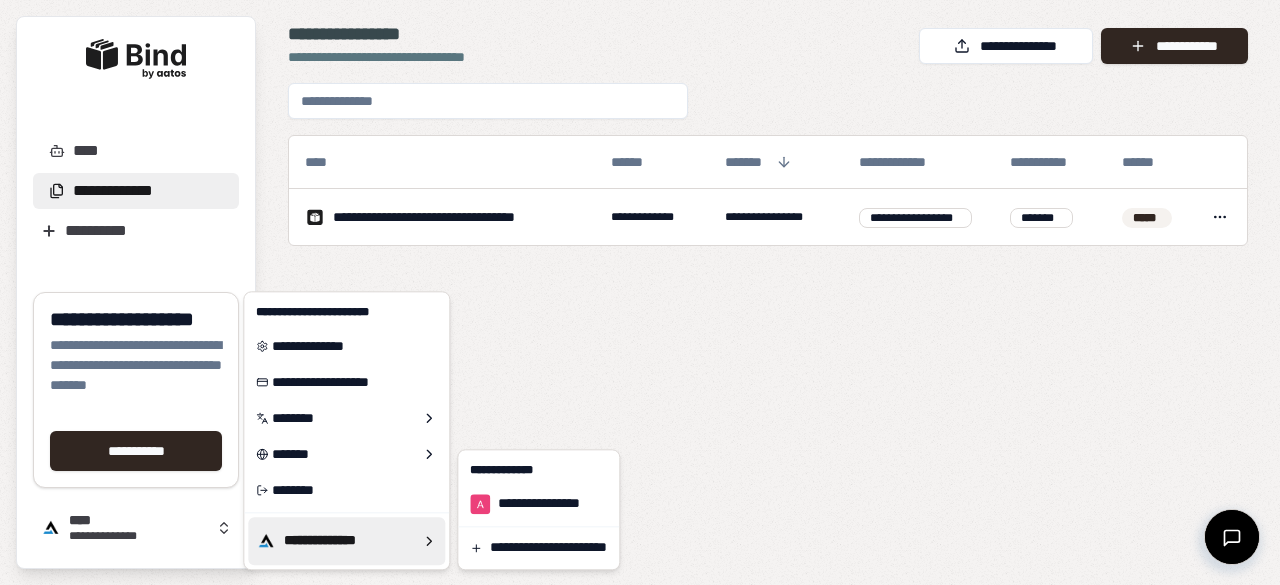 click on "**********" at bounding box center (640, 292) 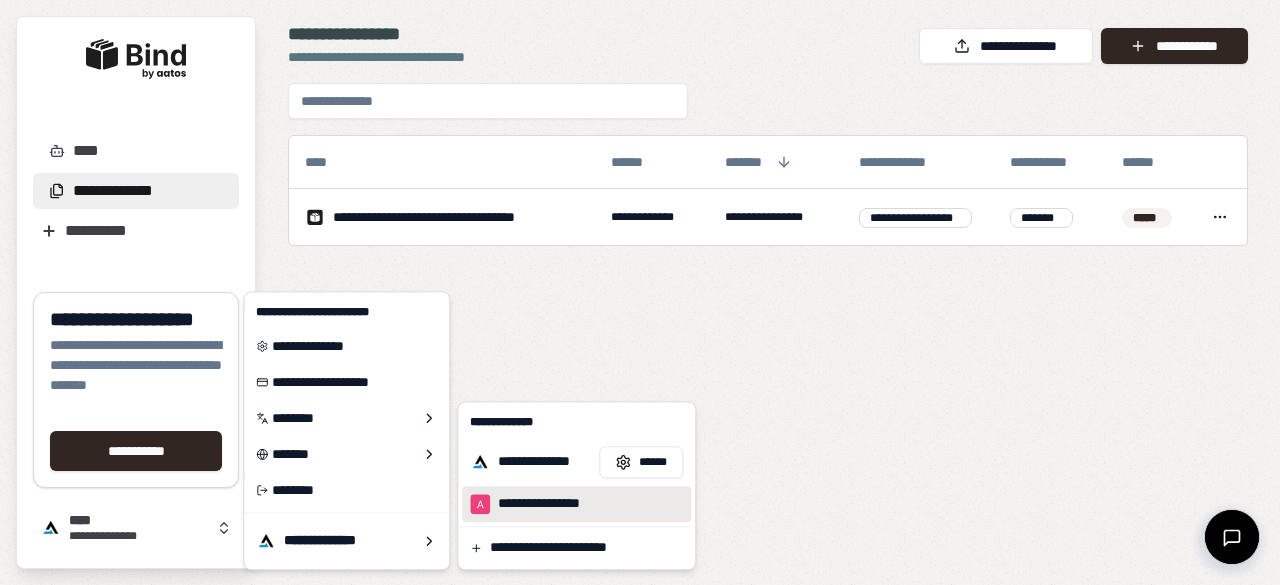 click at bounding box center [480, 504] 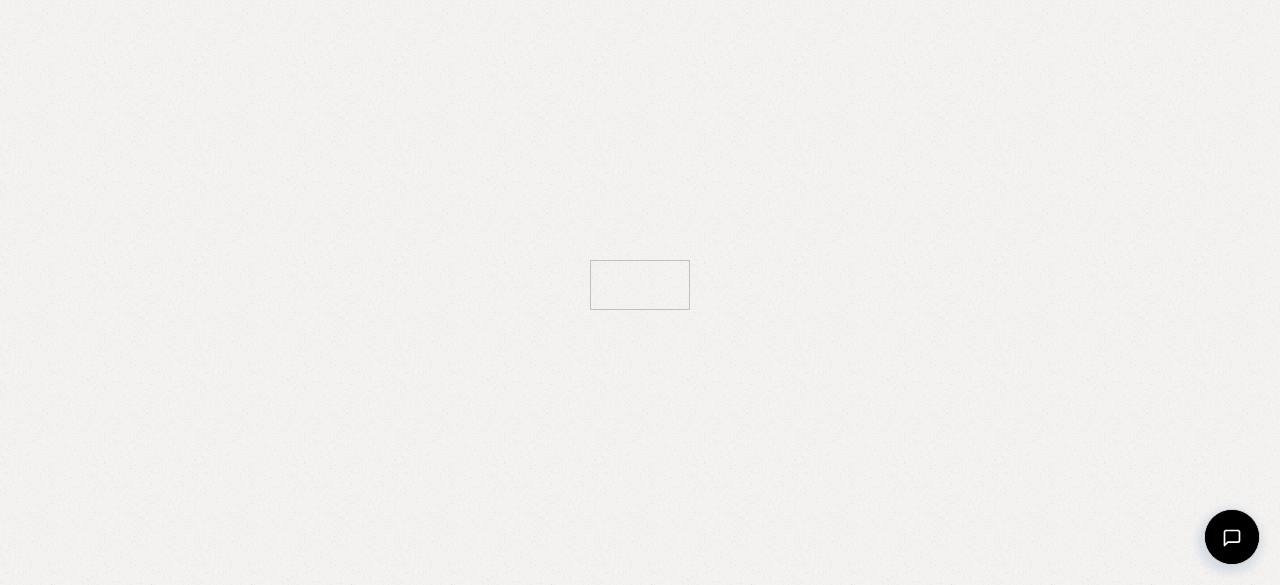 scroll, scrollTop: 0, scrollLeft: 0, axis: both 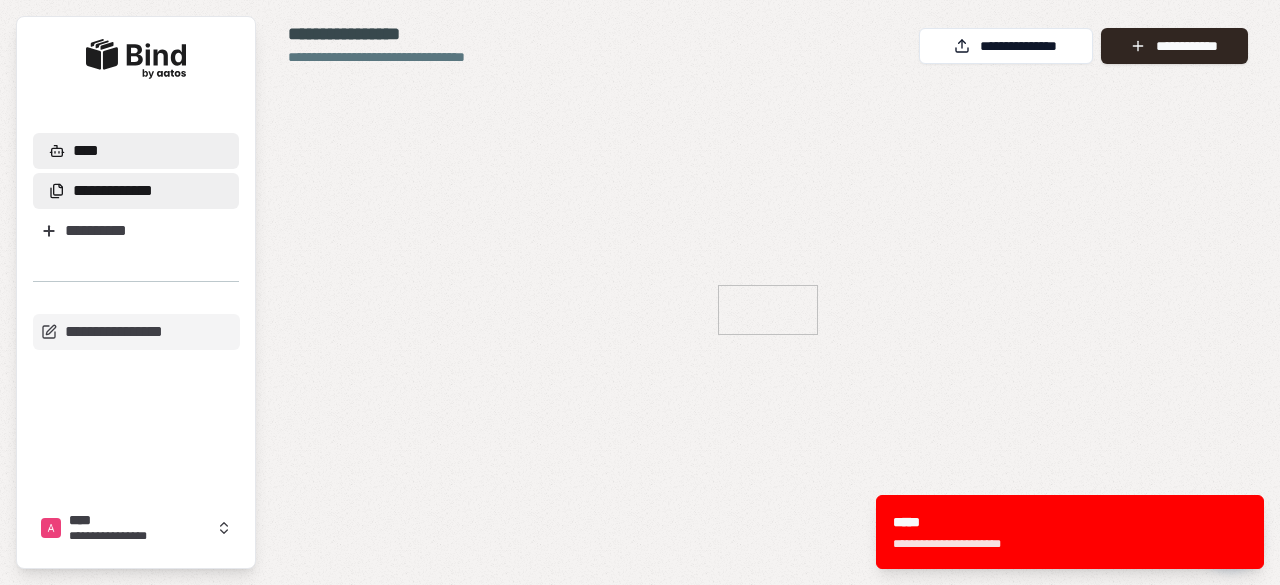 click on "****" at bounding box center (136, 151) 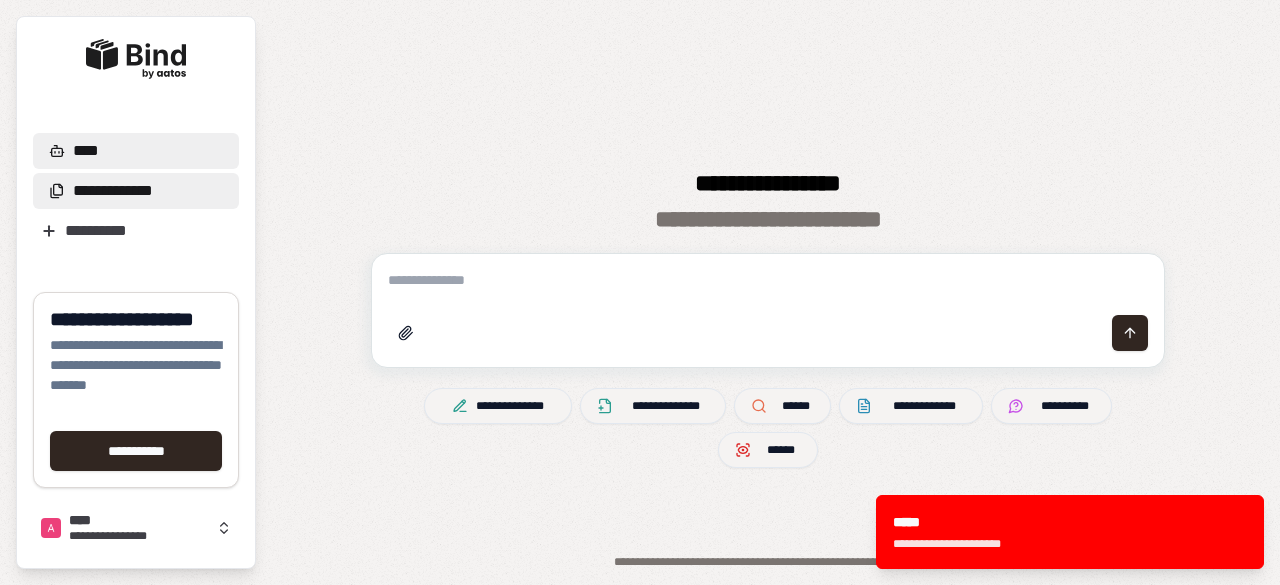 click on "**********" at bounding box center (136, 191) 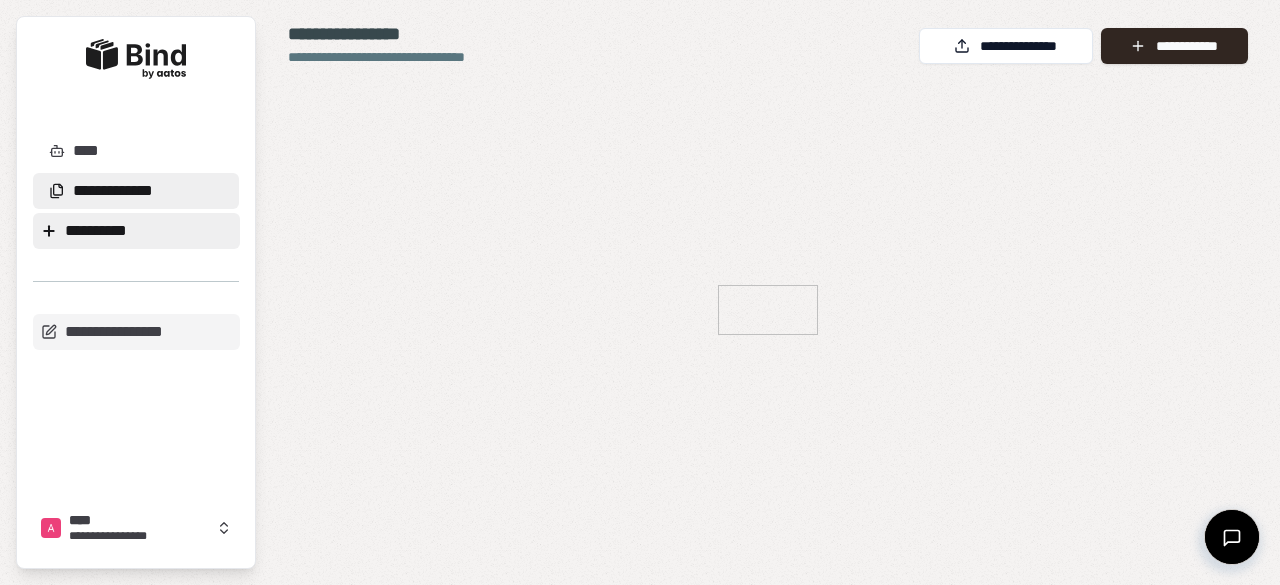 click on "**********" at bounding box center [136, 231] 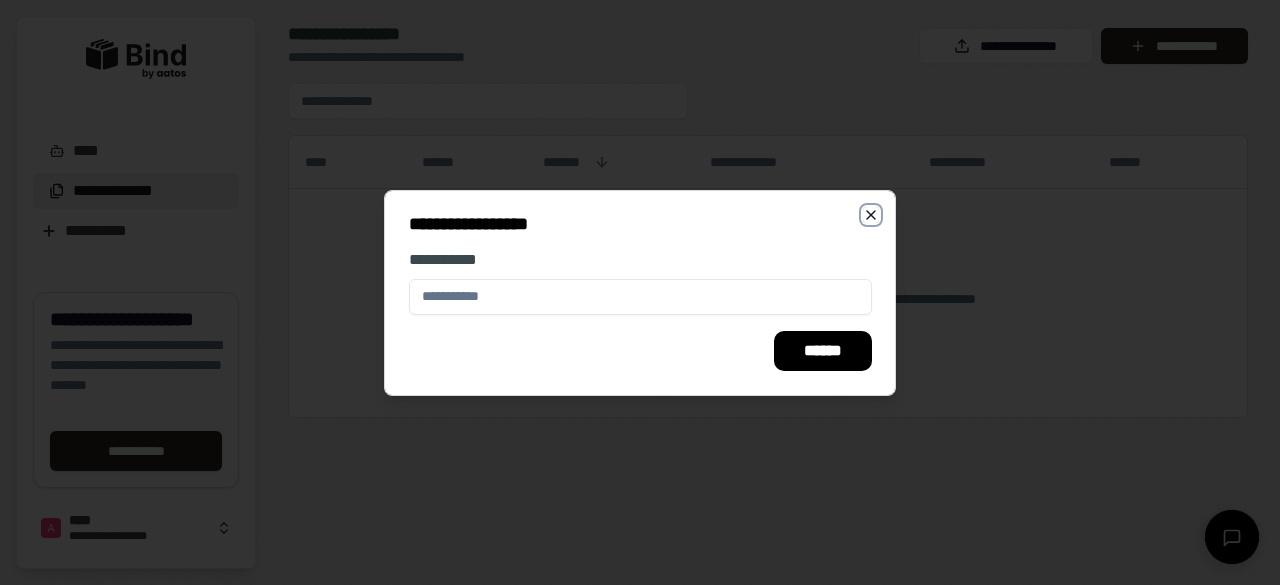 click 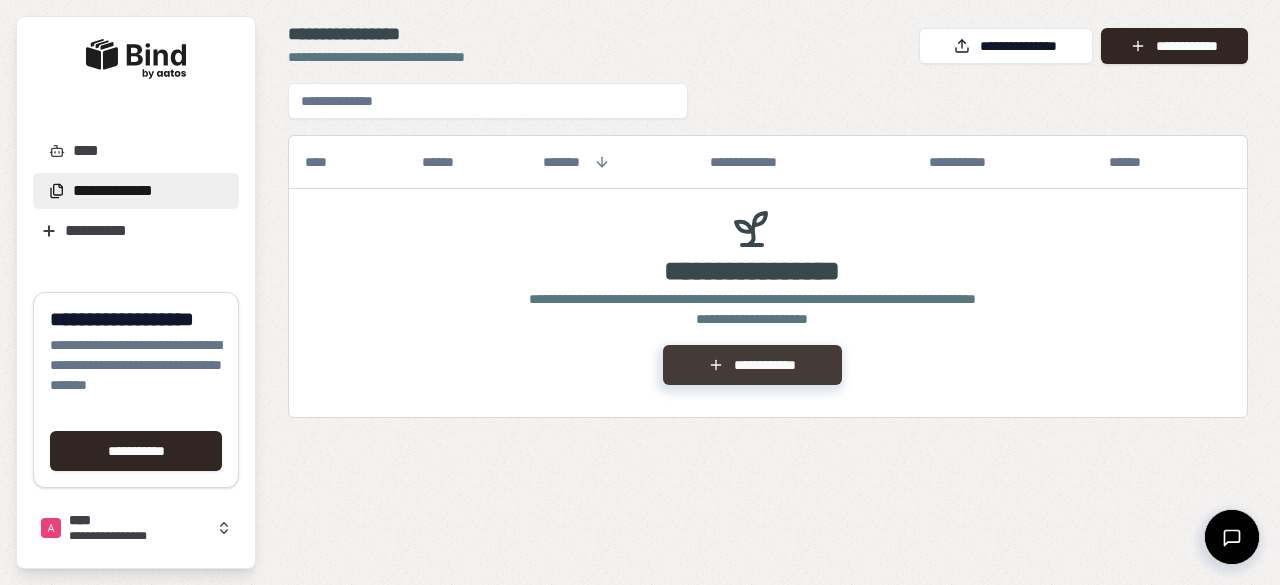 click on "**********" at bounding box center [752, 365] 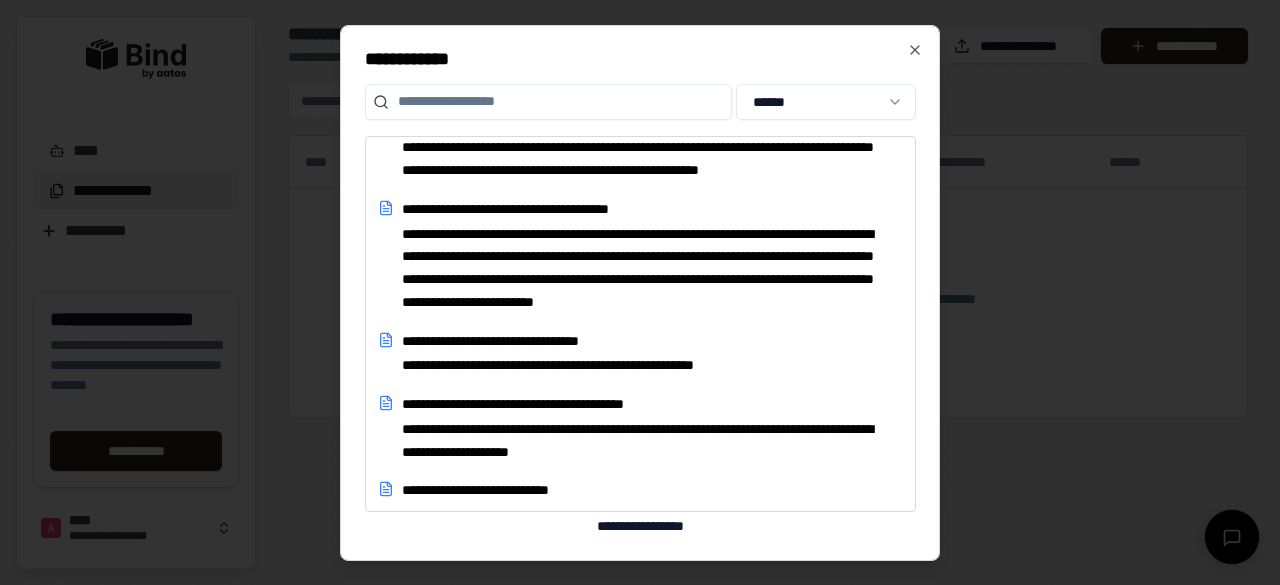 scroll, scrollTop: 1100, scrollLeft: 0, axis: vertical 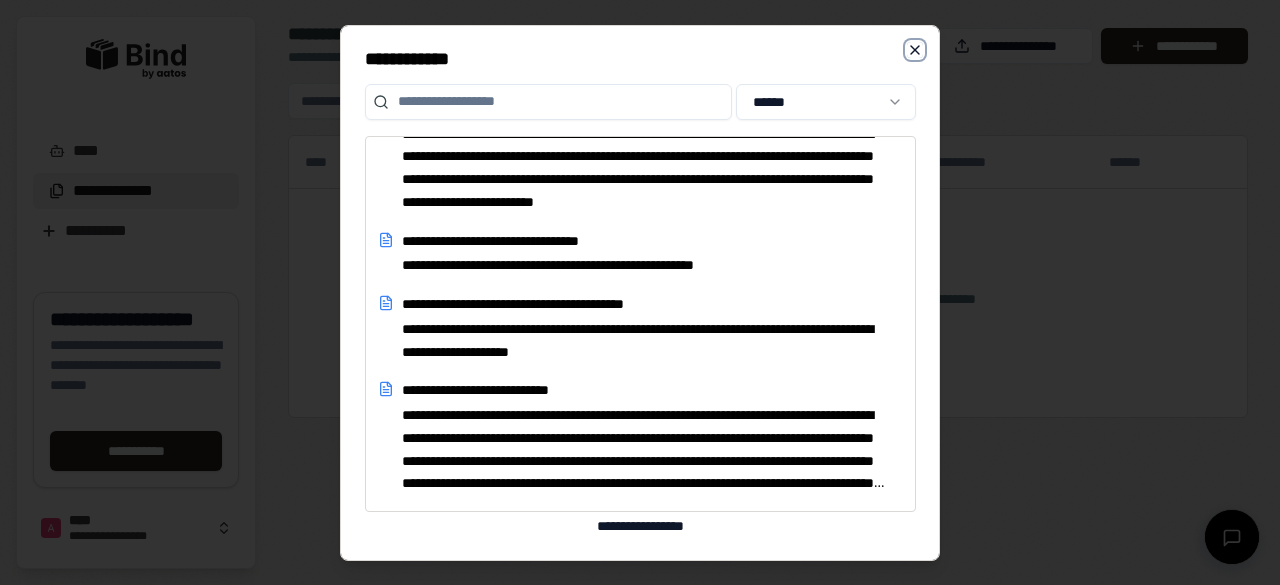click 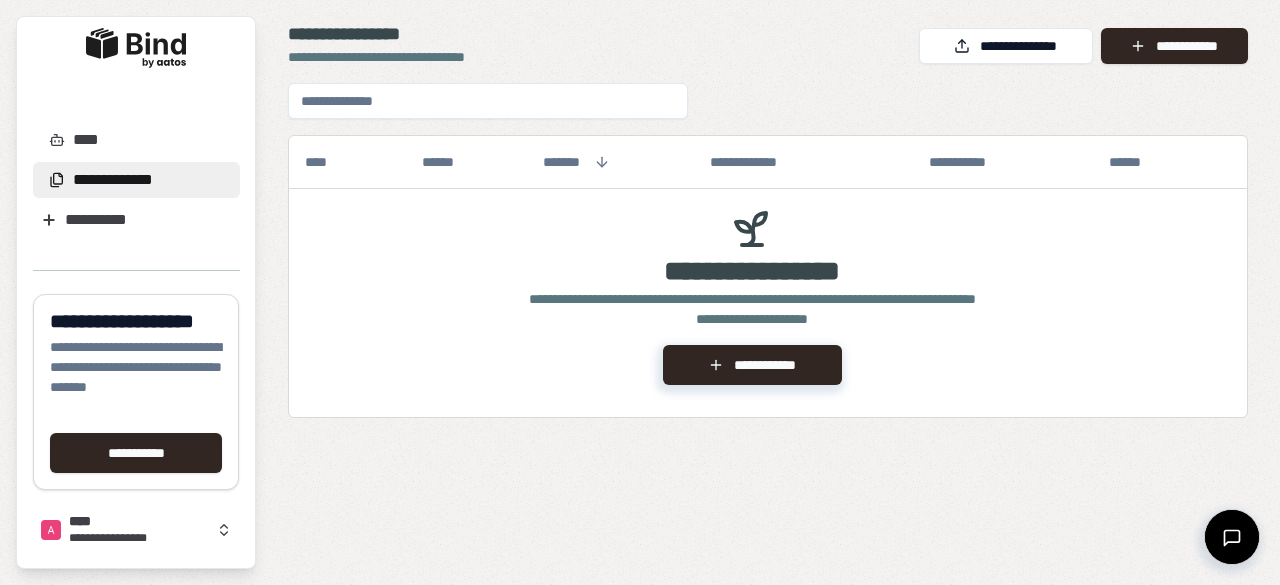scroll, scrollTop: 8, scrollLeft: 0, axis: vertical 